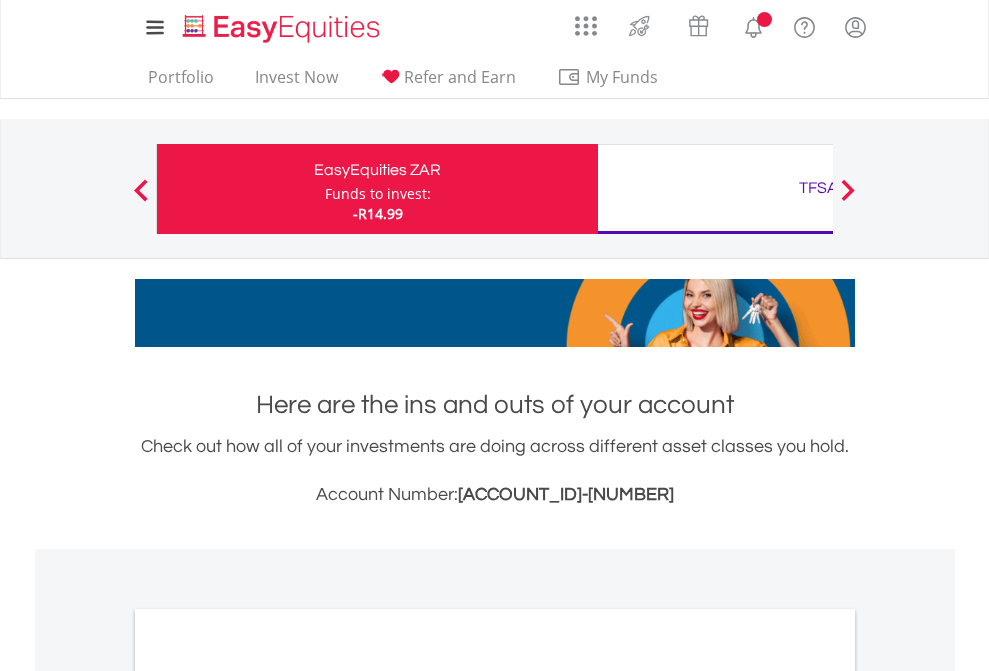 scroll, scrollTop: 0, scrollLeft: 0, axis: both 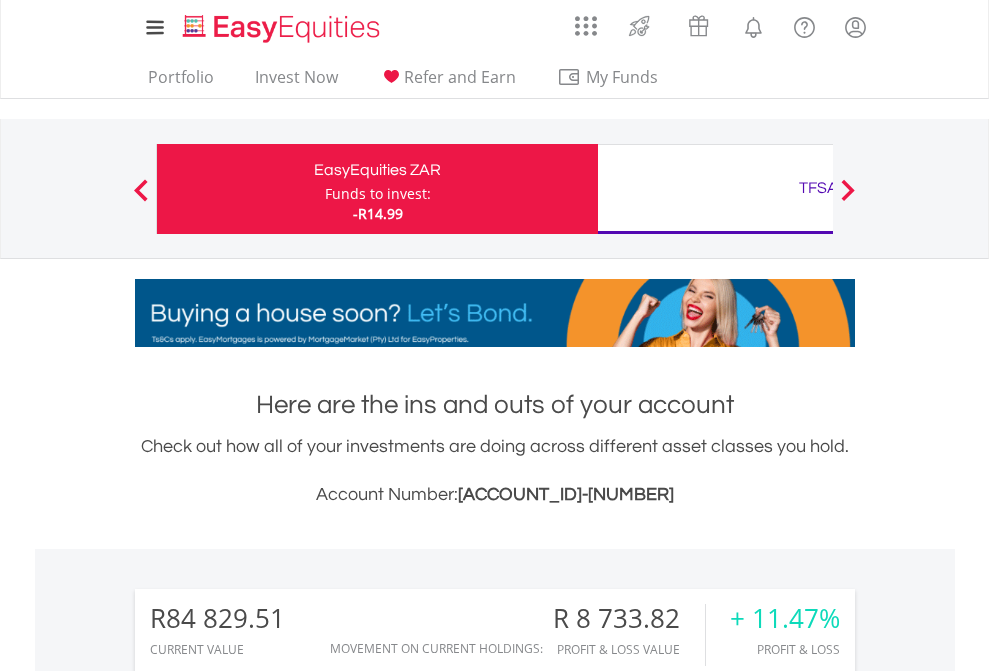 click on "Funds to invest:" at bounding box center [378, 194] 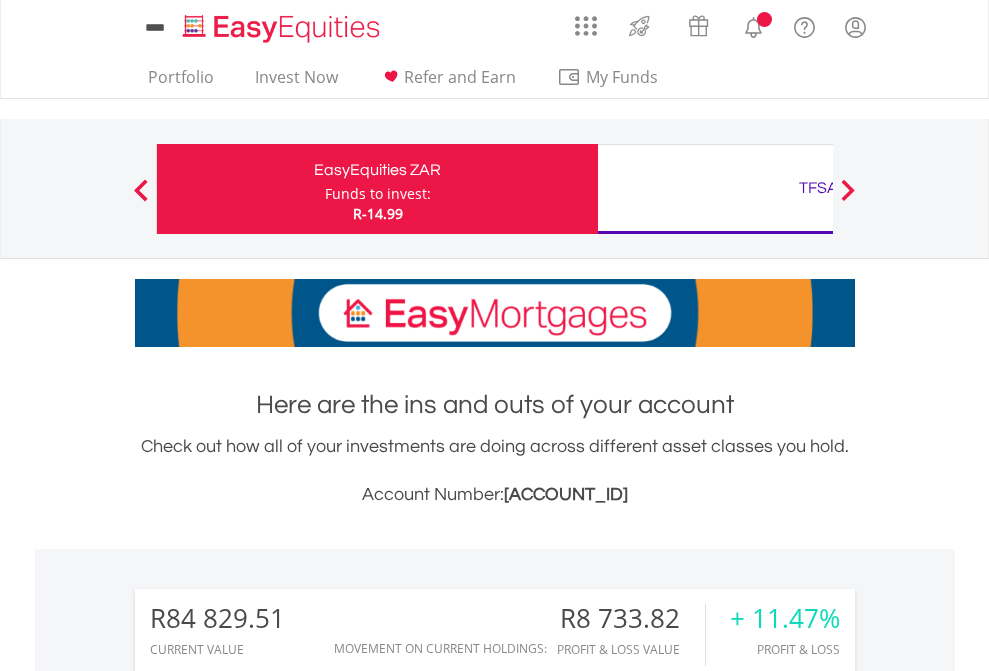 scroll, scrollTop: 0, scrollLeft: 0, axis: both 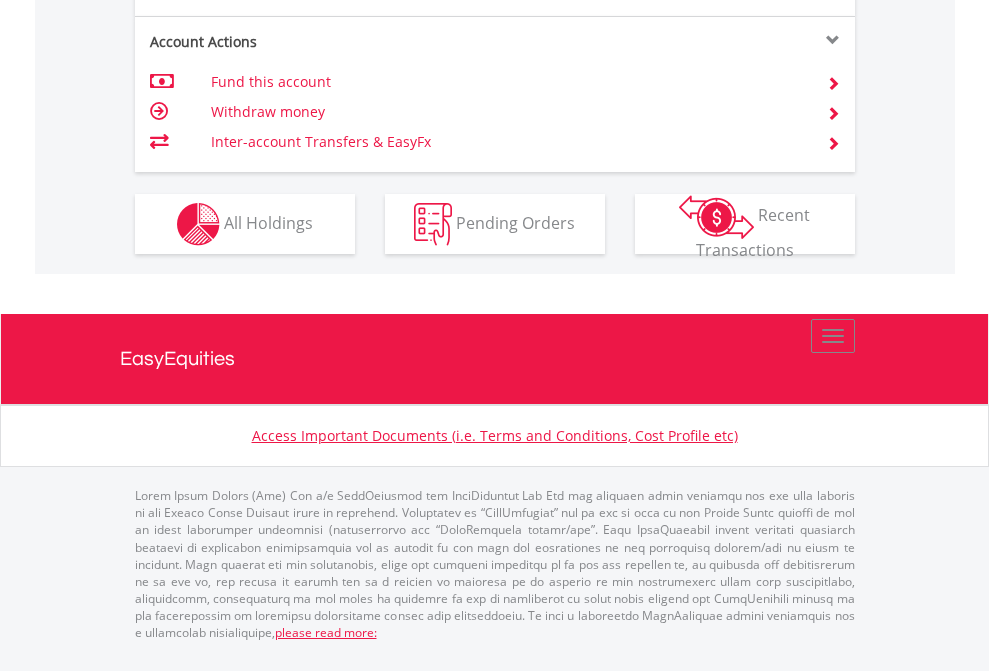click on "Investment types" at bounding box center [706, -337] 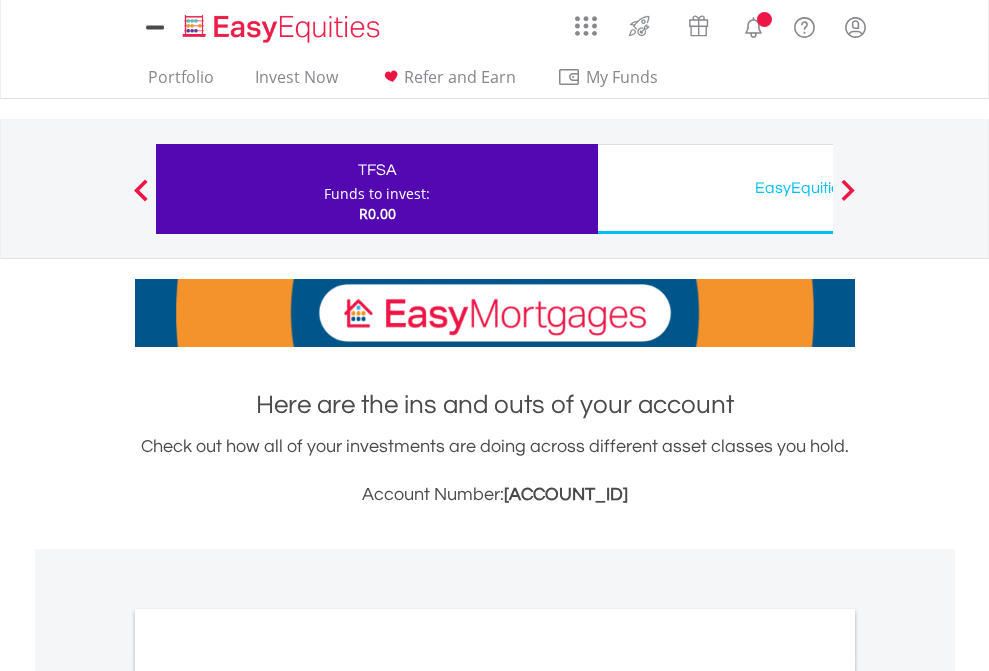 scroll, scrollTop: 0, scrollLeft: 0, axis: both 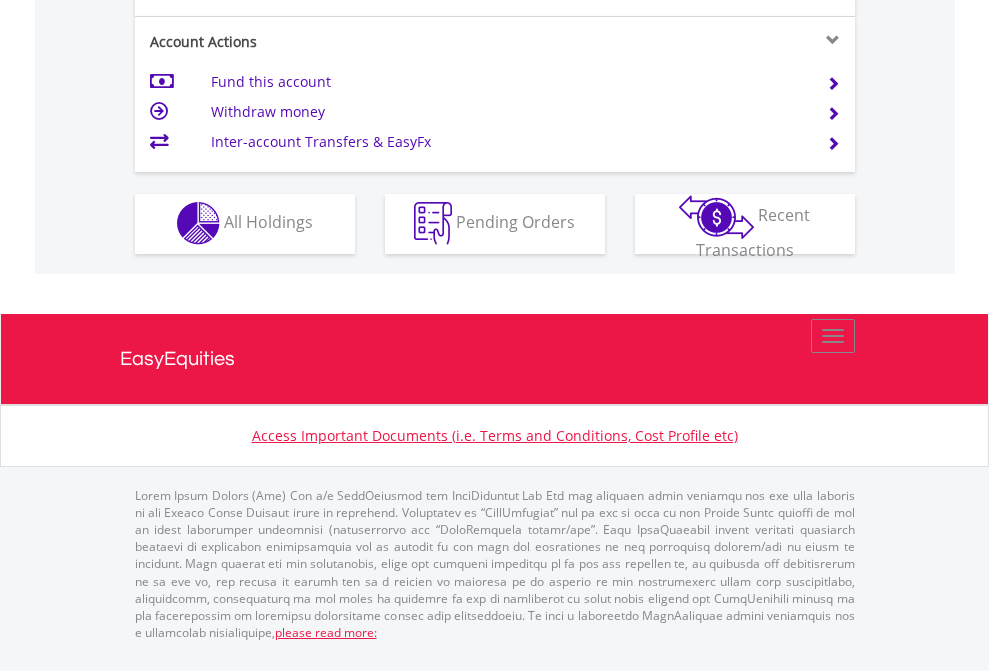 click on "Investment types" at bounding box center (706, -353) 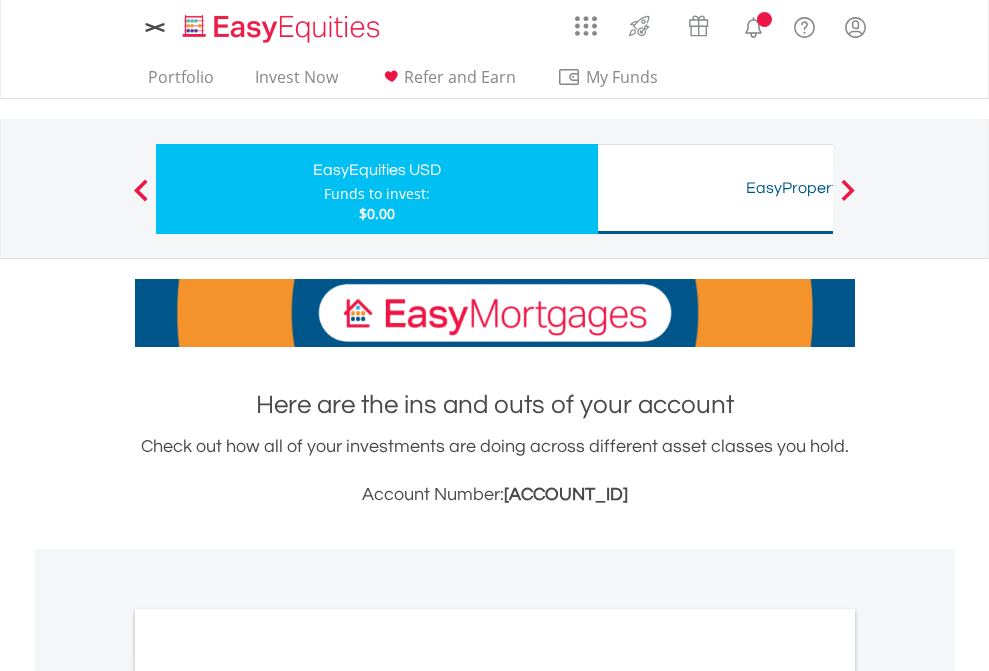 scroll, scrollTop: 0, scrollLeft: 0, axis: both 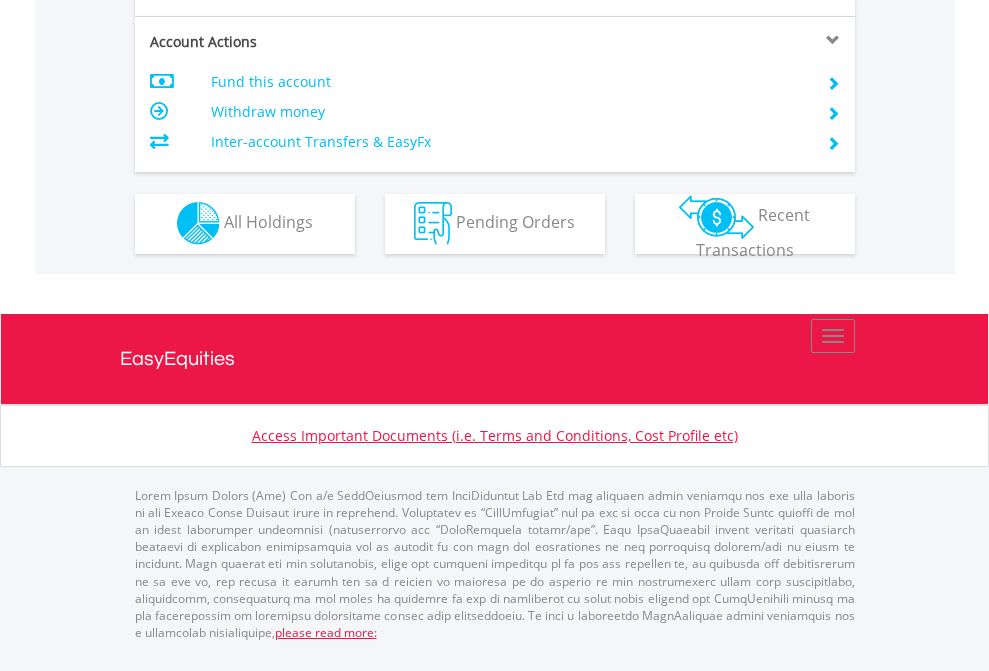 click on "Investment types" at bounding box center (706, -353) 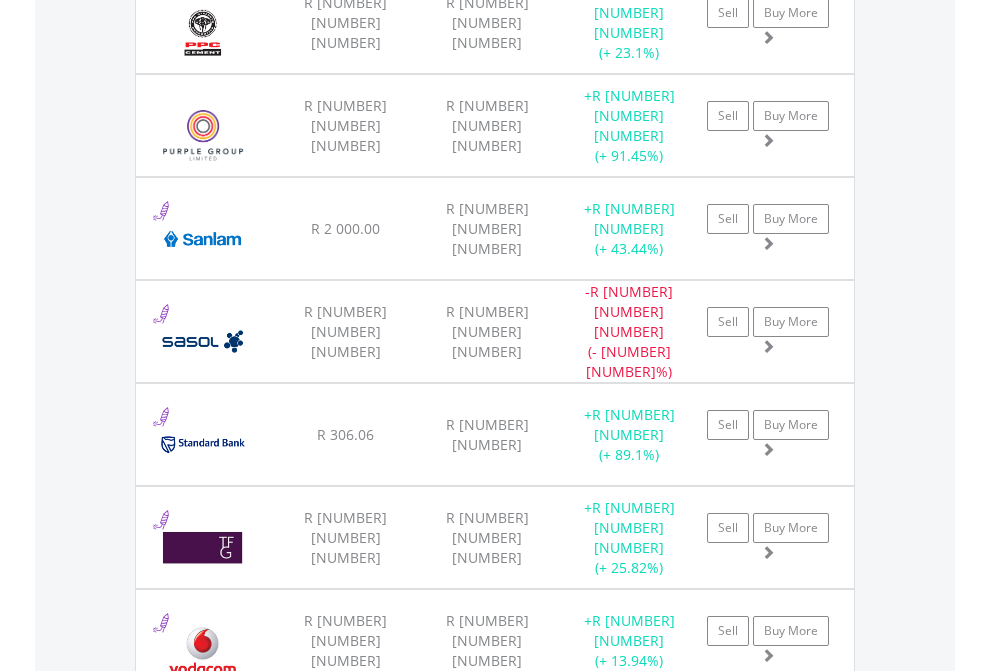 click on "TFSA" at bounding box center (818, -1745) 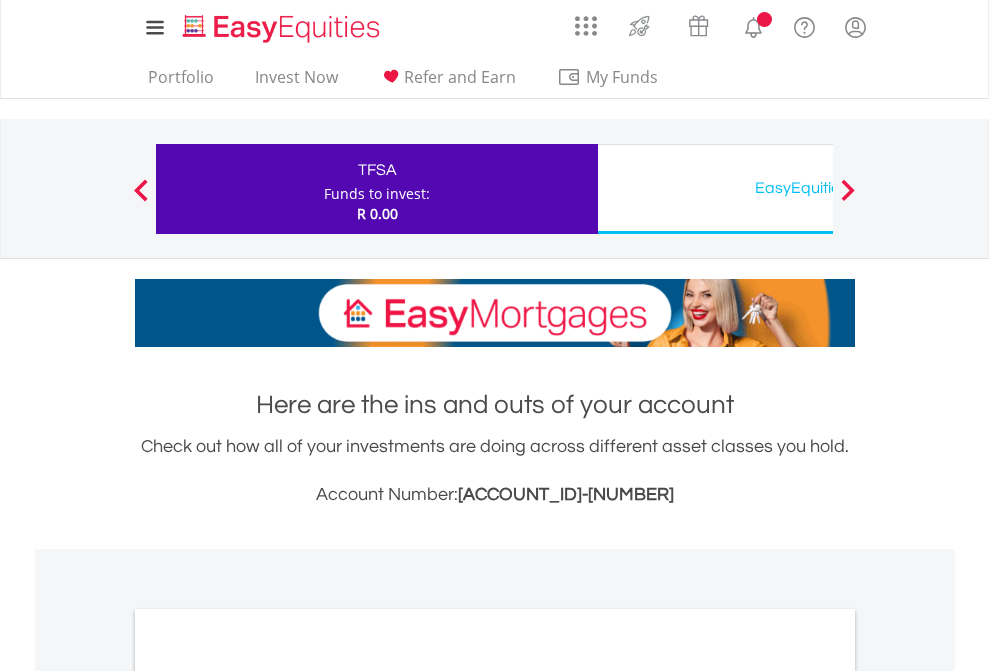 scroll, scrollTop: 1202, scrollLeft: 0, axis: vertical 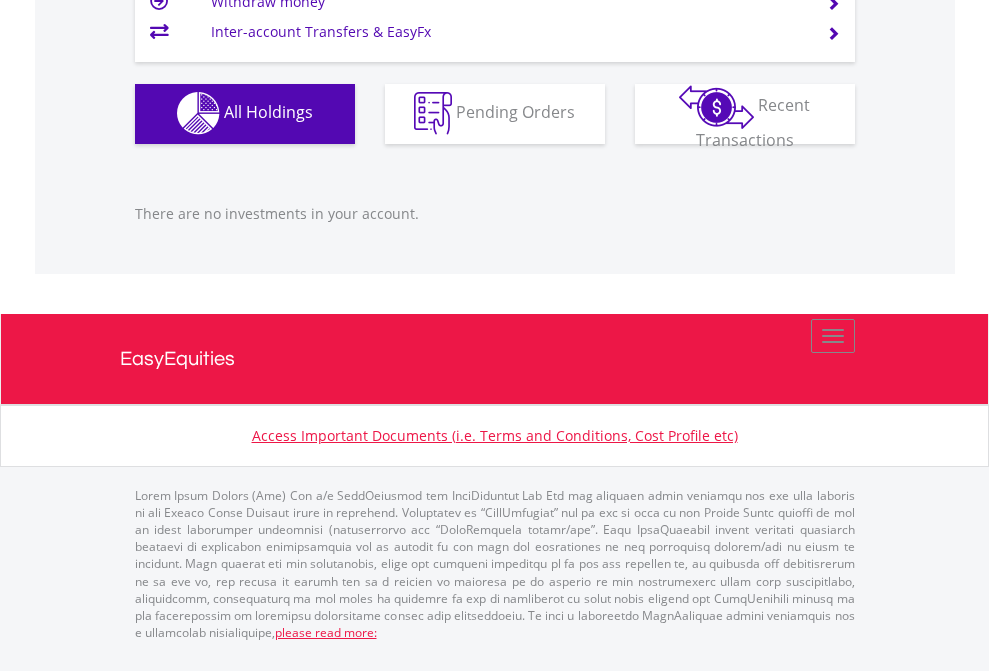 click on "EasyEquities USD" at bounding box center (818, -1142) 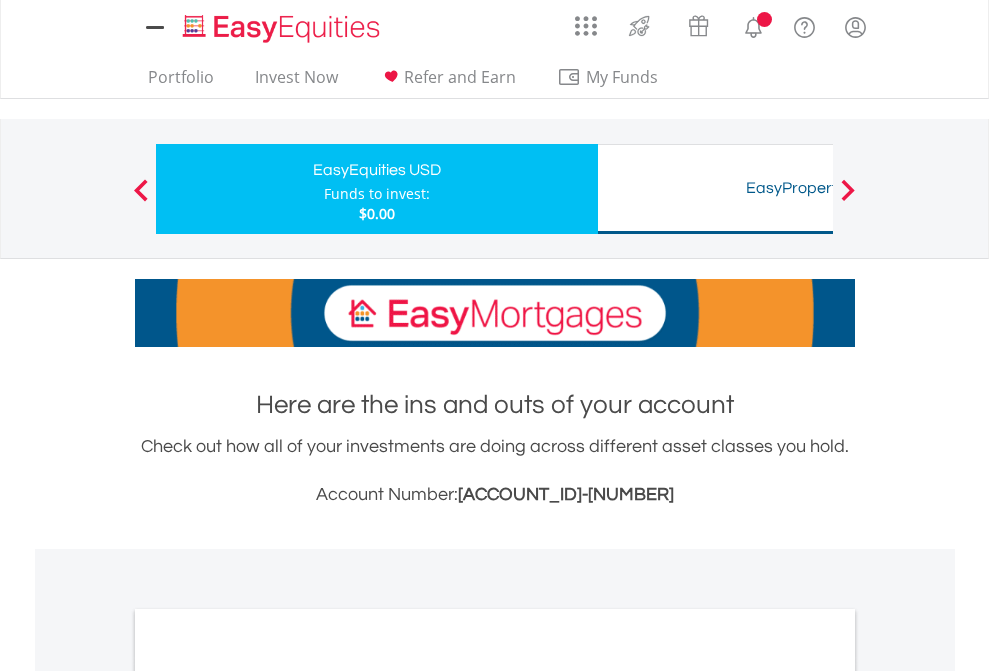 scroll, scrollTop: 0, scrollLeft: 0, axis: both 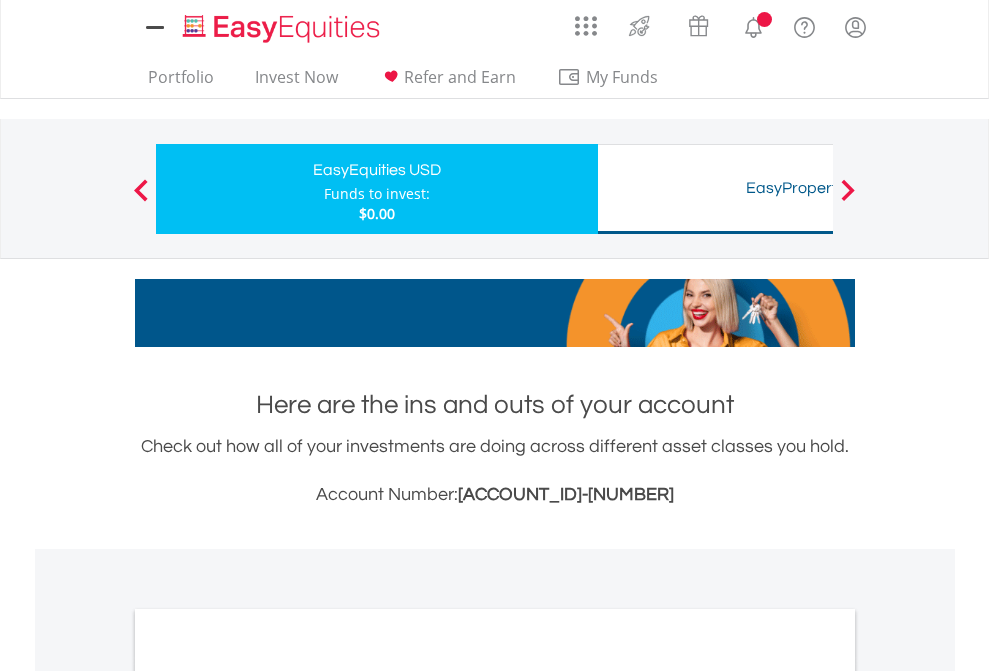 click on "All Holdings" at bounding box center [268, 1096] 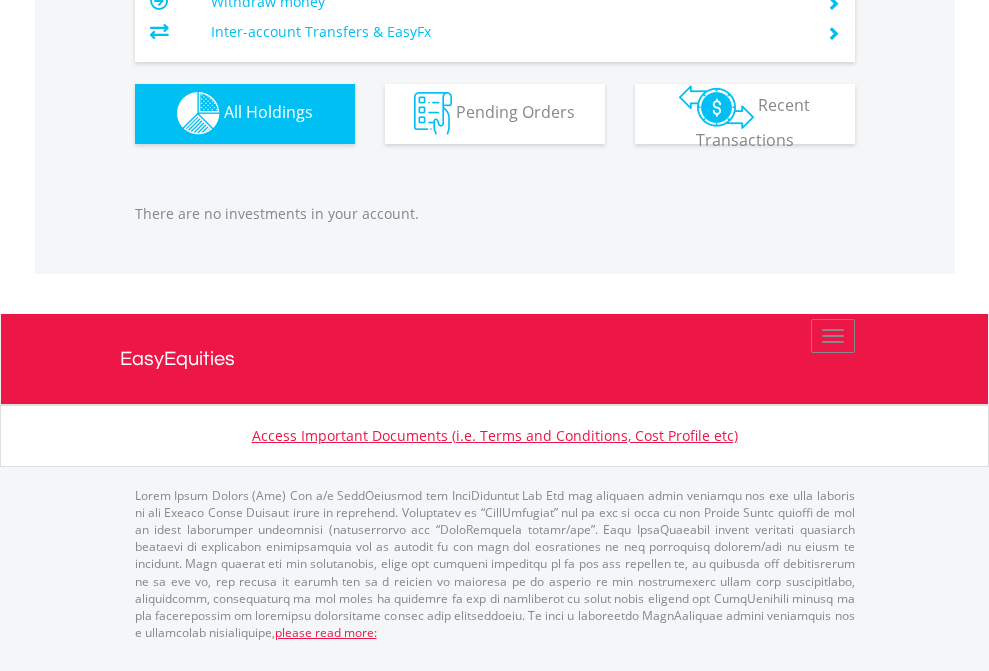 scroll, scrollTop: 1980, scrollLeft: 0, axis: vertical 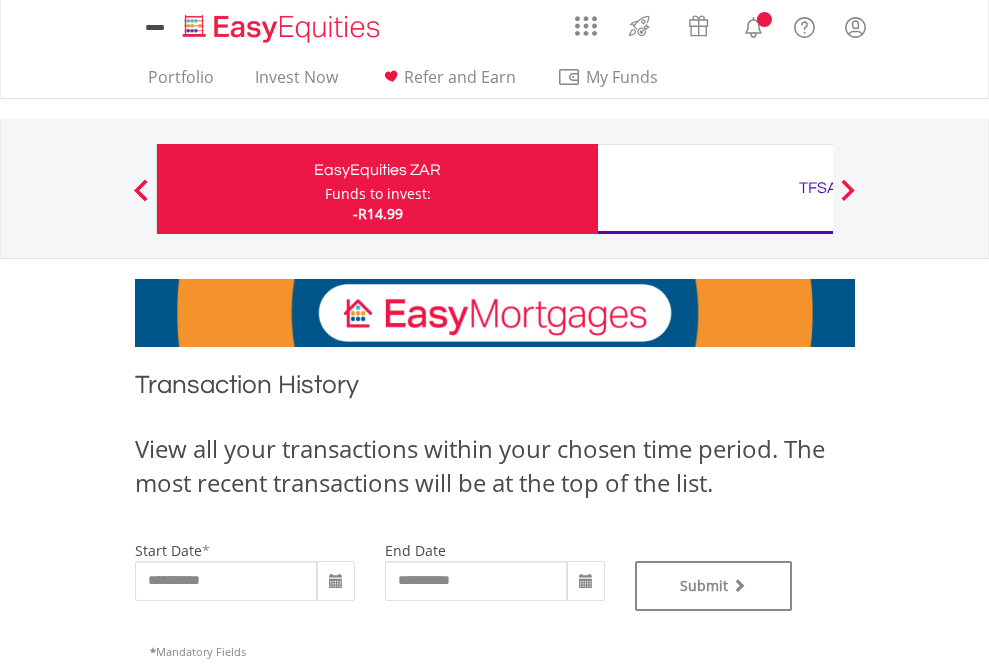 type on "**********" 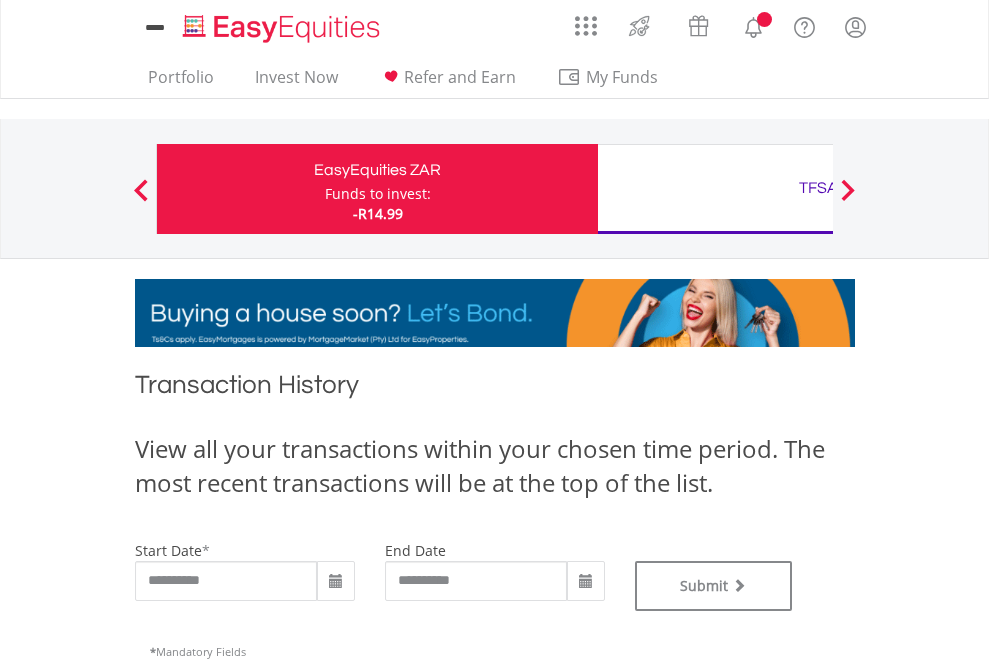 scroll, scrollTop: 0, scrollLeft: 0, axis: both 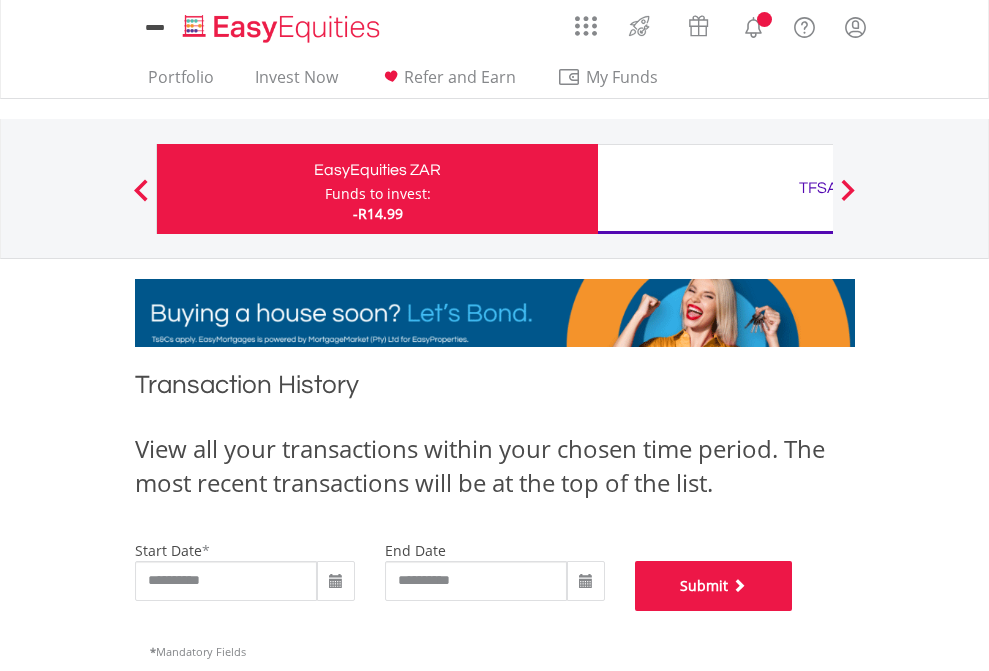 click on "Submit" at bounding box center (714, 586) 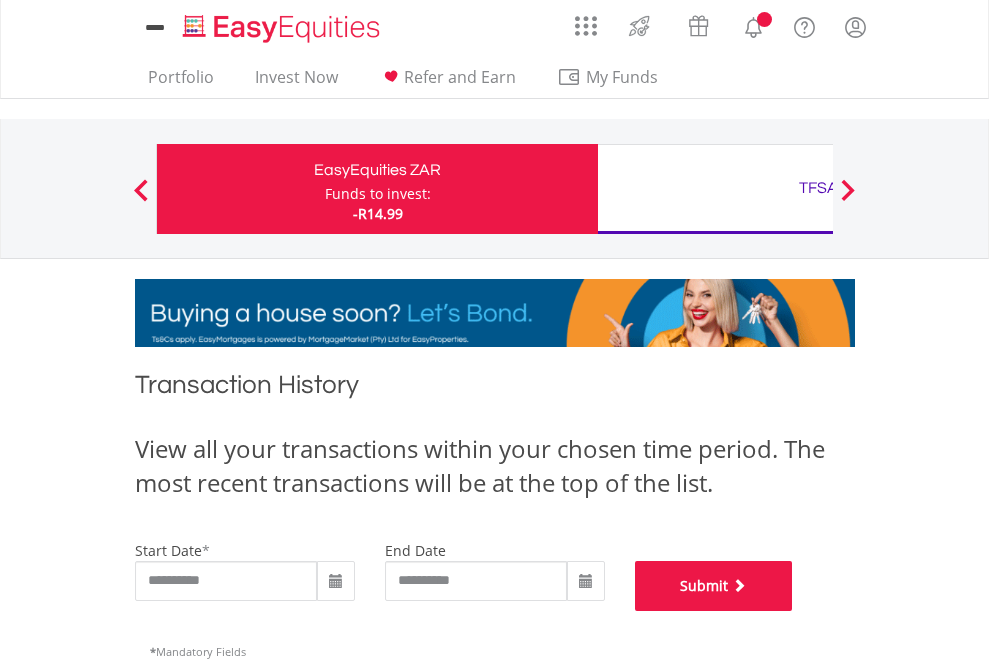 scroll, scrollTop: 811, scrollLeft: 0, axis: vertical 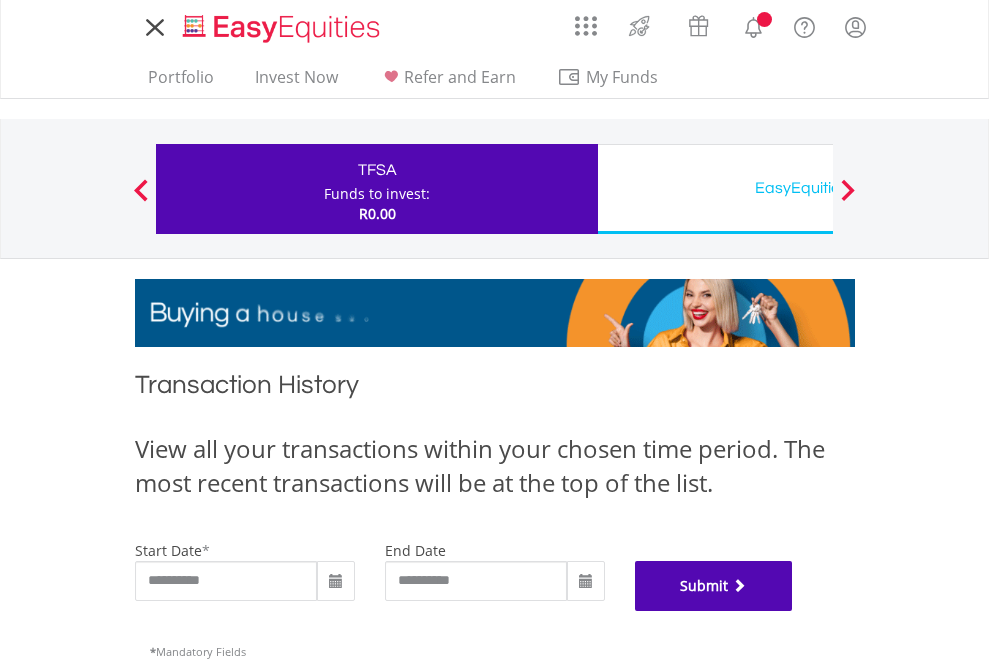 click on "Submit" at bounding box center [714, 586] 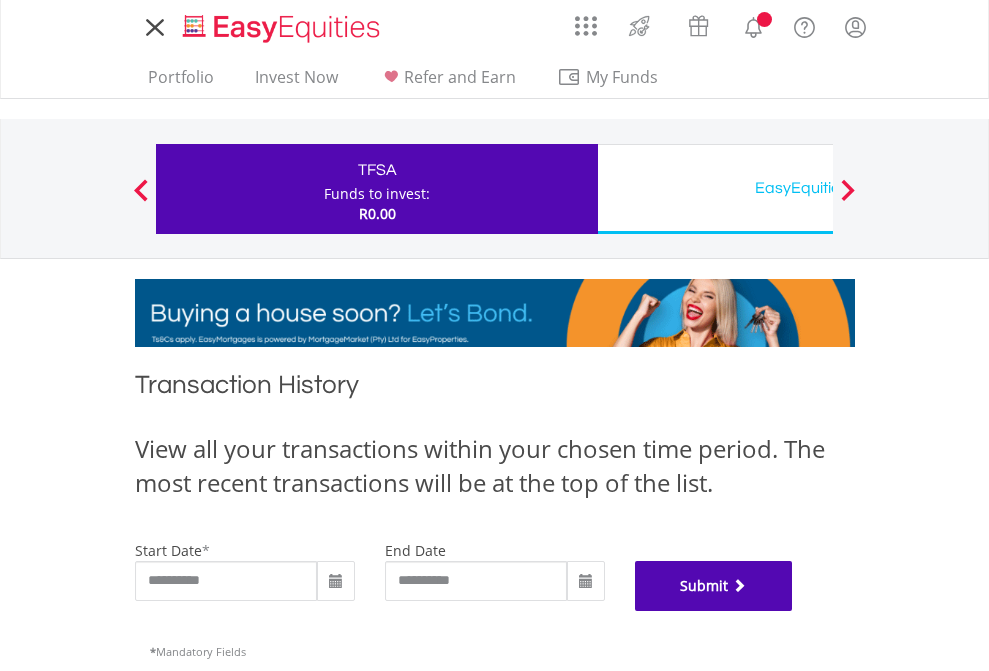 scroll, scrollTop: 811, scrollLeft: 0, axis: vertical 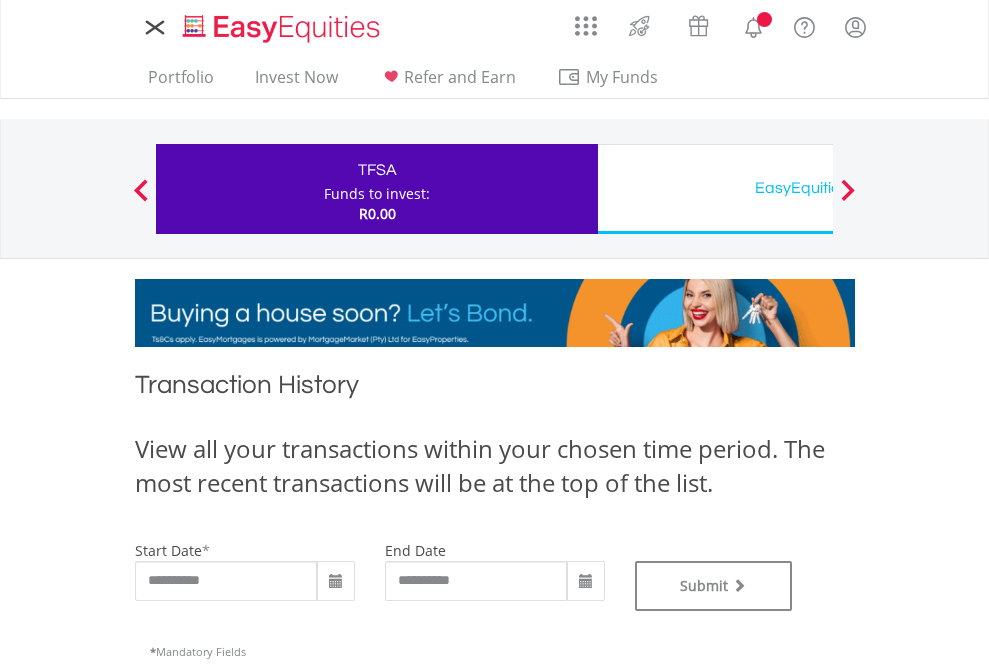 click on "EasyEquities USD" at bounding box center (818, 188) 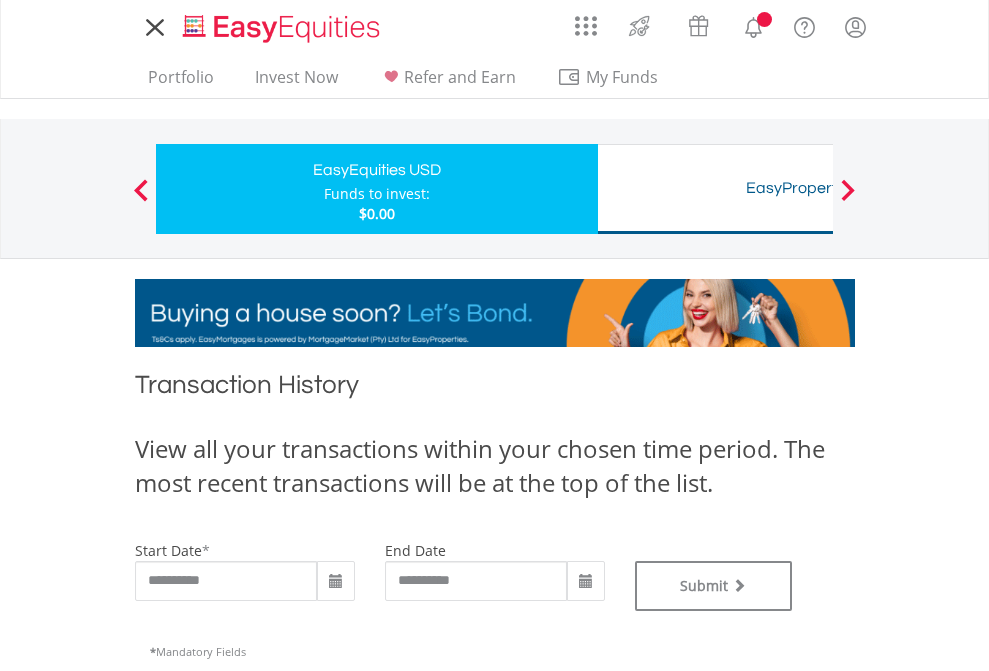 scroll, scrollTop: 0, scrollLeft: 0, axis: both 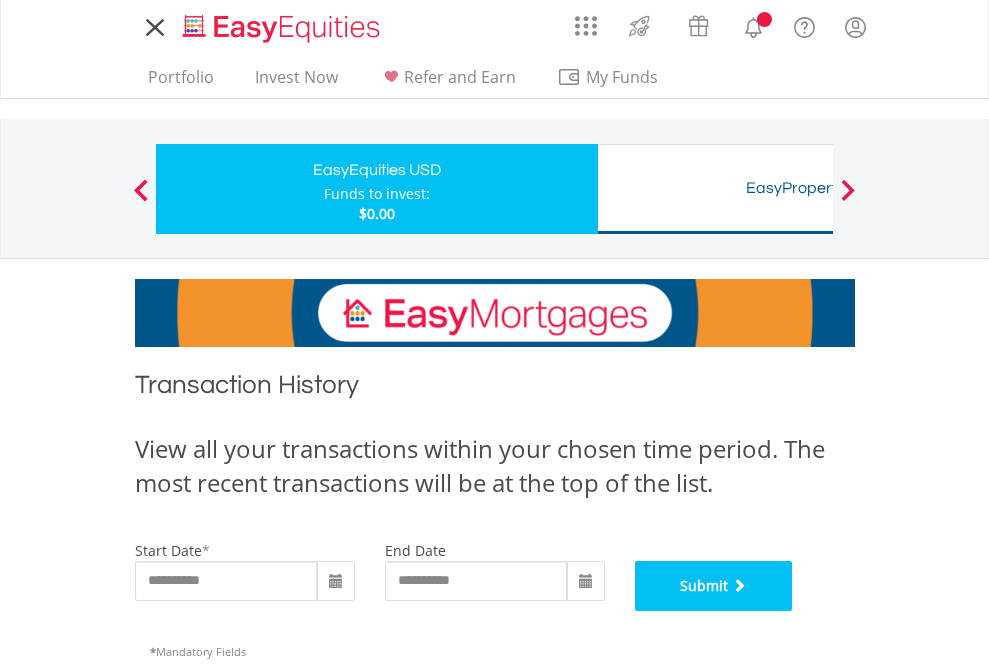click on "Submit" at bounding box center [714, 586] 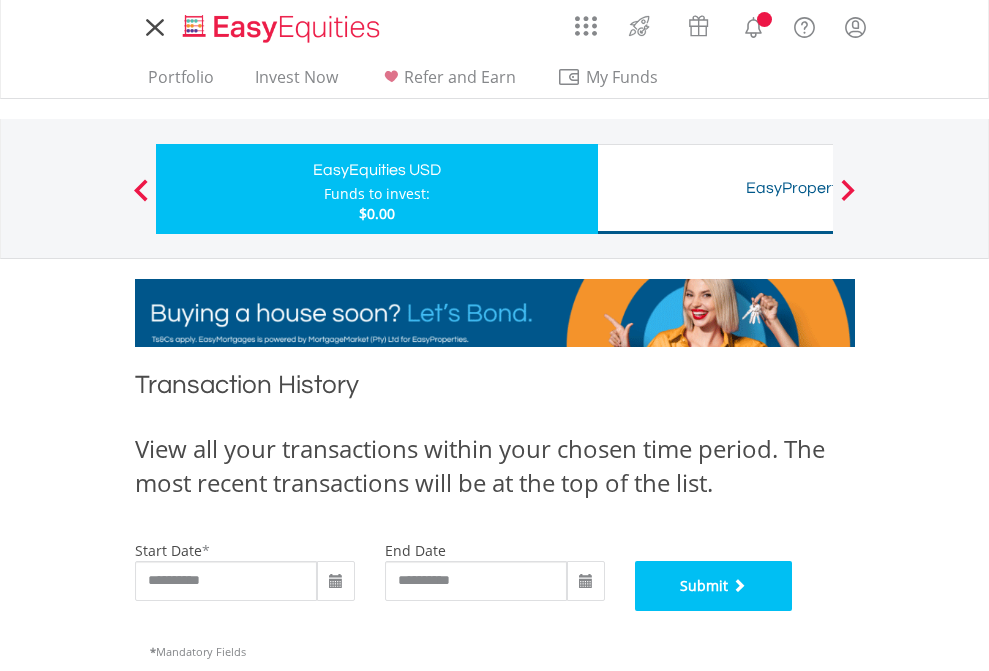 scroll, scrollTop: 811, scrollLeft: 0, axis: vertical 